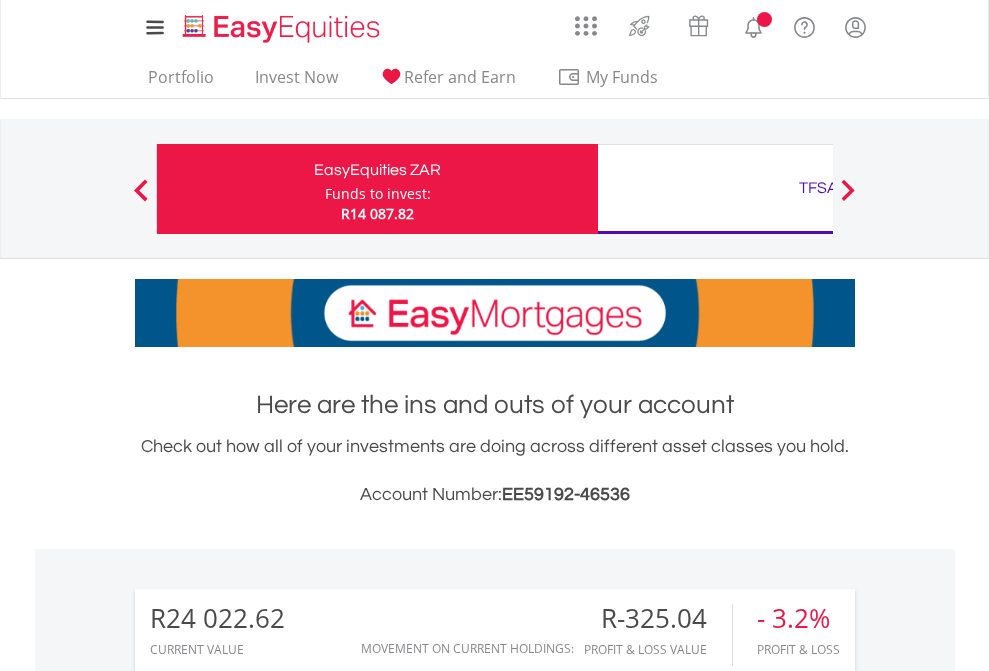scroll, scrollTop: 0, scrollLeft: 0, axis: both 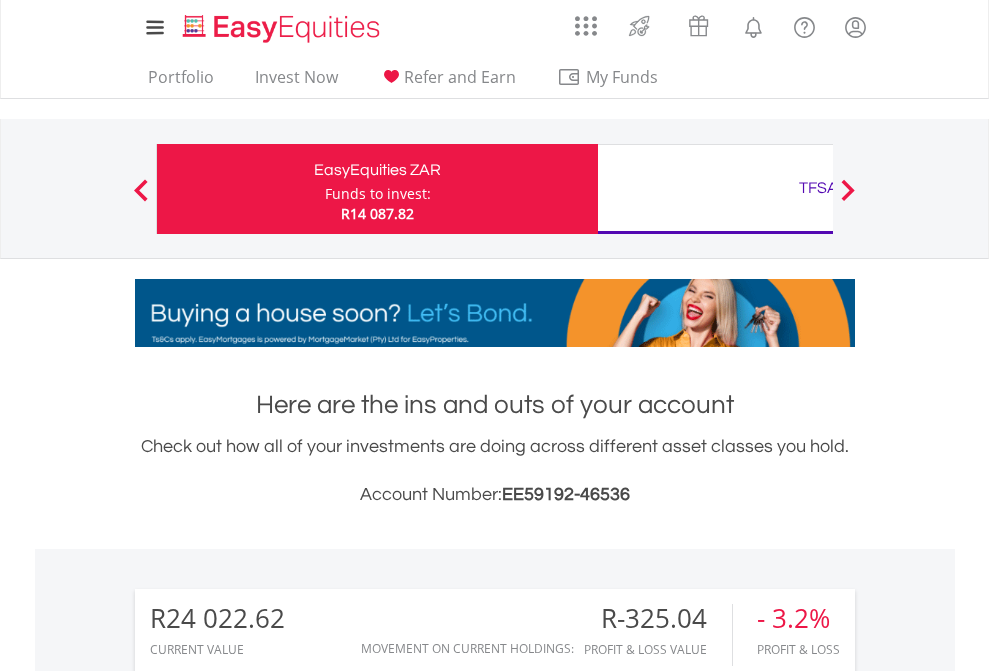 click on "Funds to invest:" at bounding box center [378, 194] 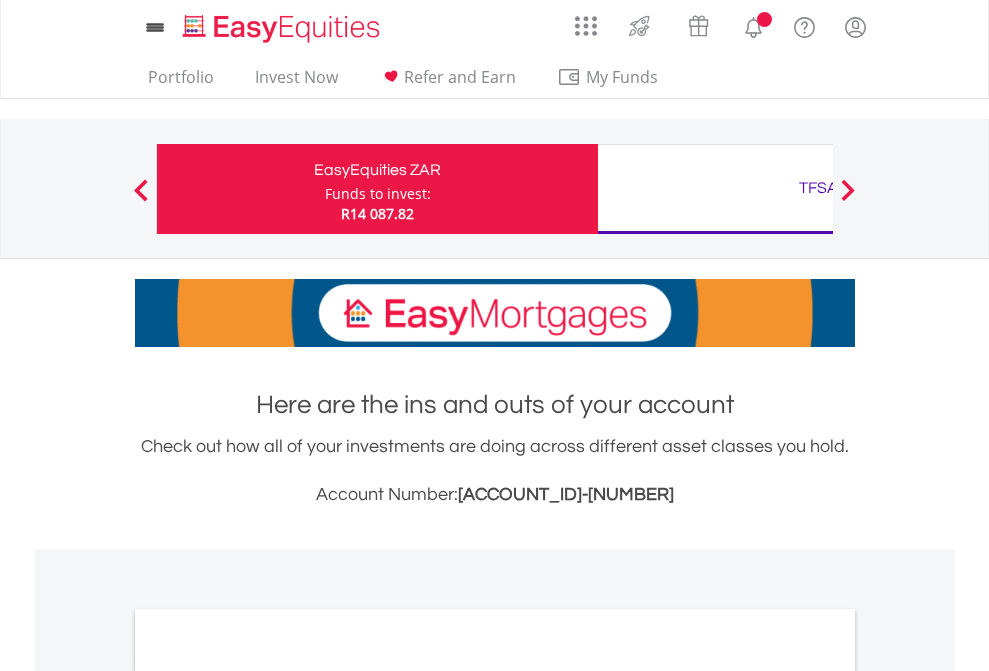 scroll, scrollTop: 0, scrollLeft: 0, axis: both 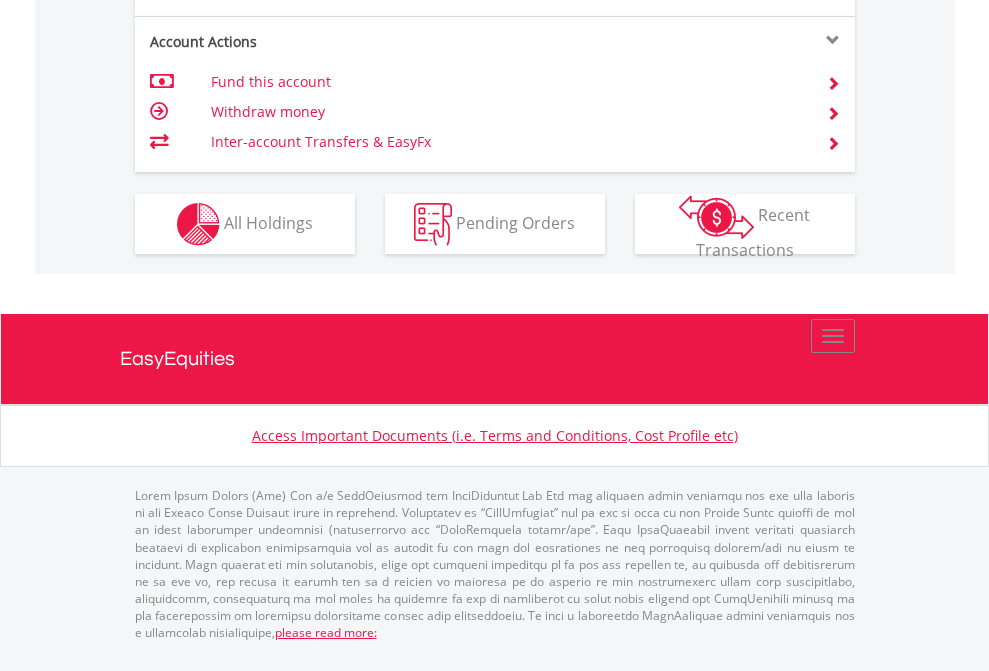 click on "Investment types" at bounding box center [706, -337] 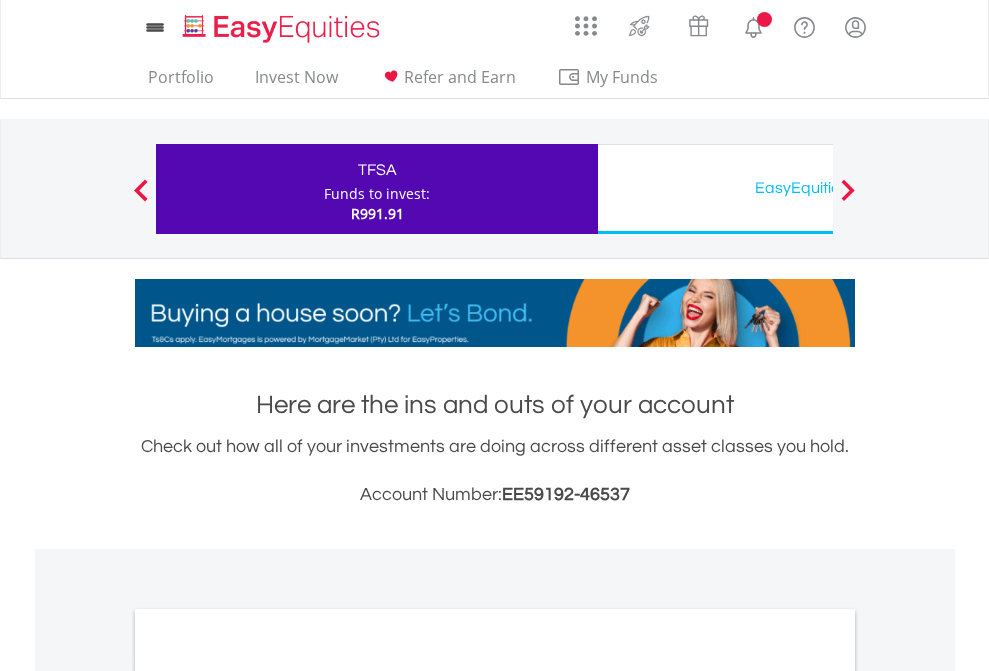 scroll, scrollTop: 0, scrollLeft: 0, axis: both 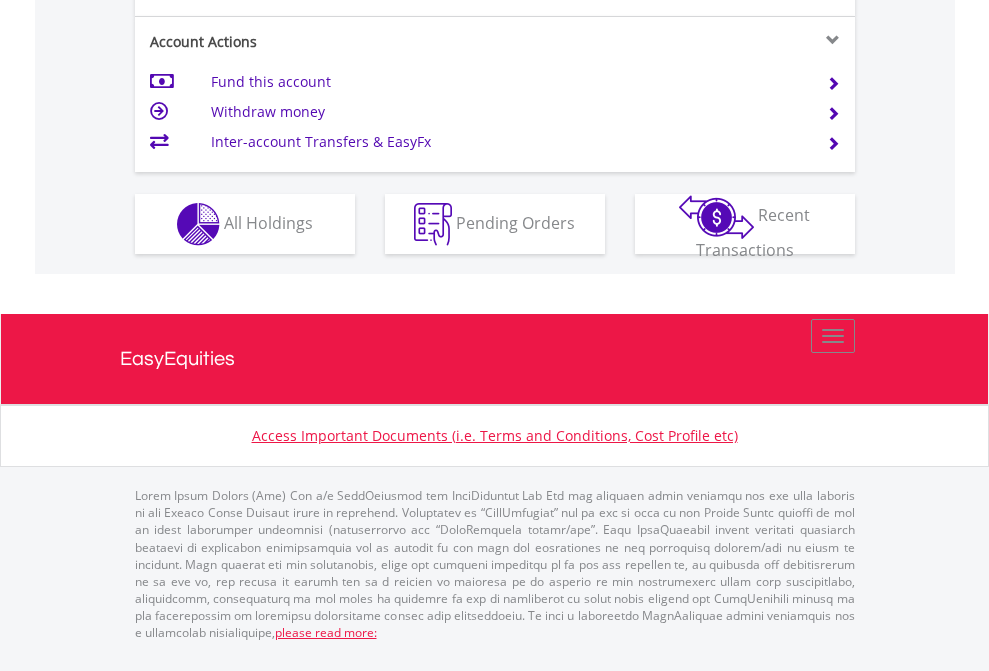 click on "Investment types" at bounding box center [706, -337] 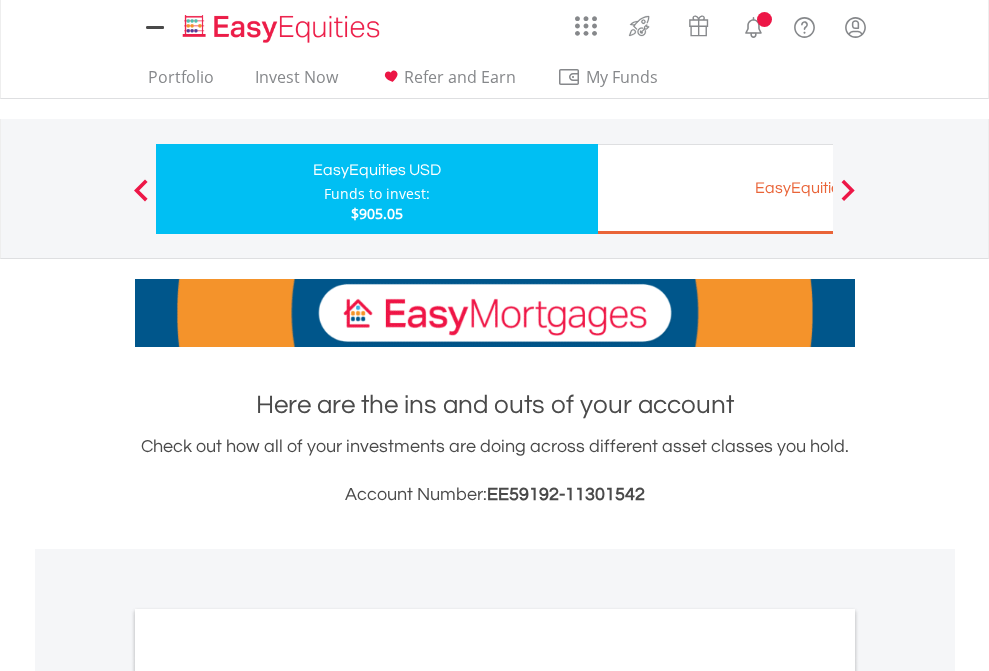 scroll, scrollTop: 0, scrollLeft: 0, axis: both 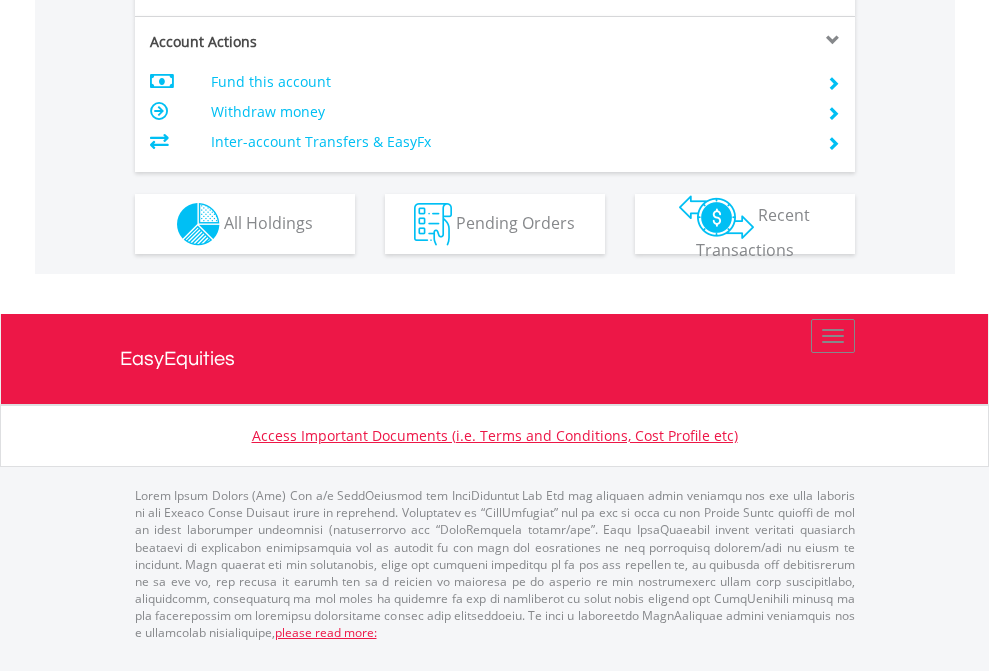 click on "Investment types" at bounding box center (706, -337) 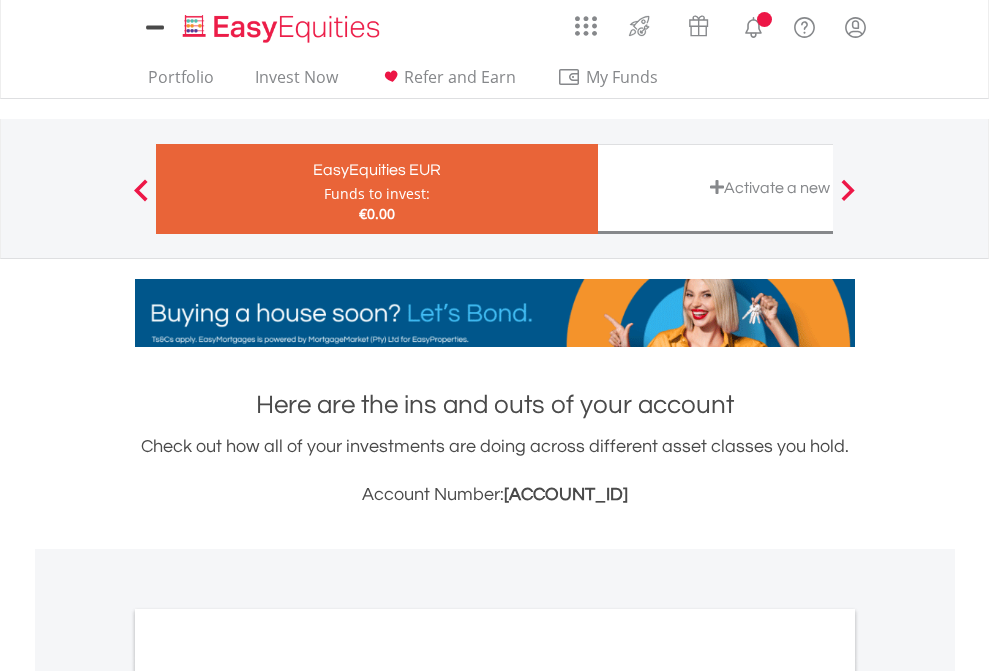 scroll, scrollTop: 0, scrollLeft: 0, axis: both 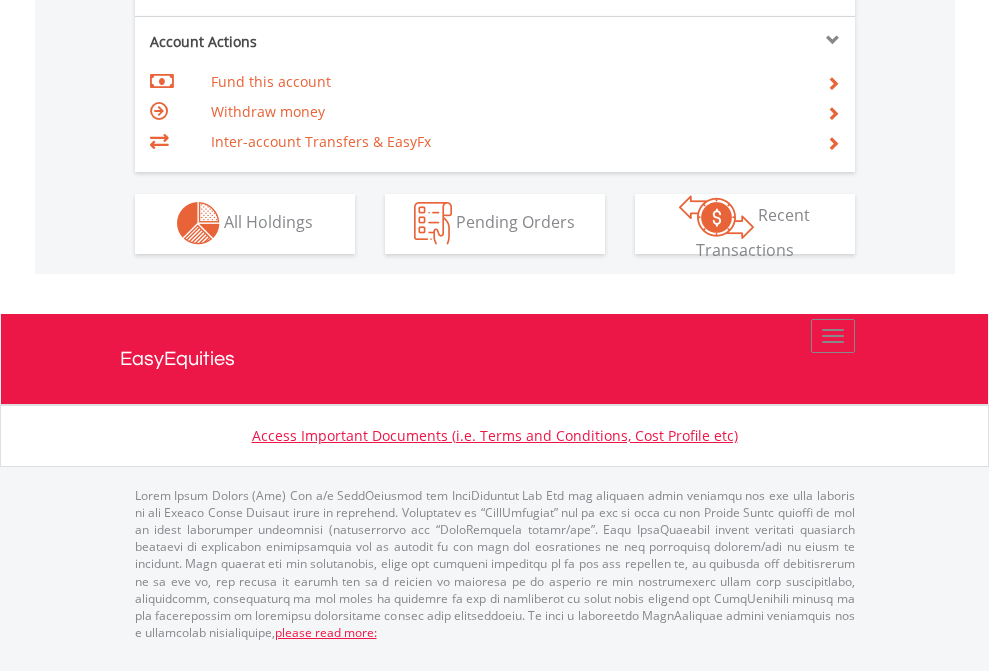 click on "Investment types" at bounding box center [706, -353] 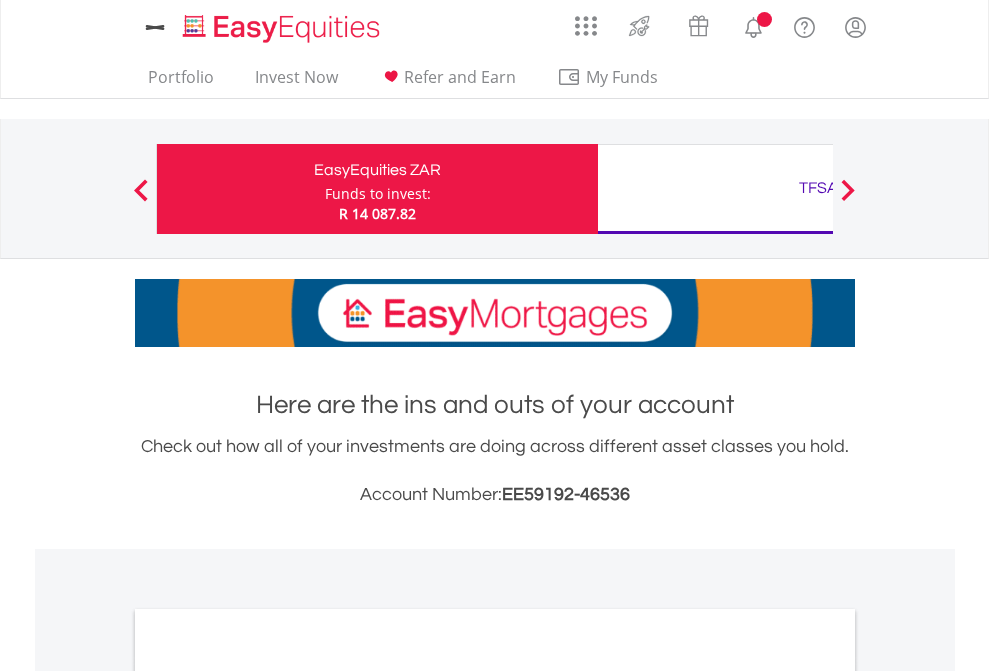 scroll, scrollTop: 0, scrollLeft: 0, axis: both 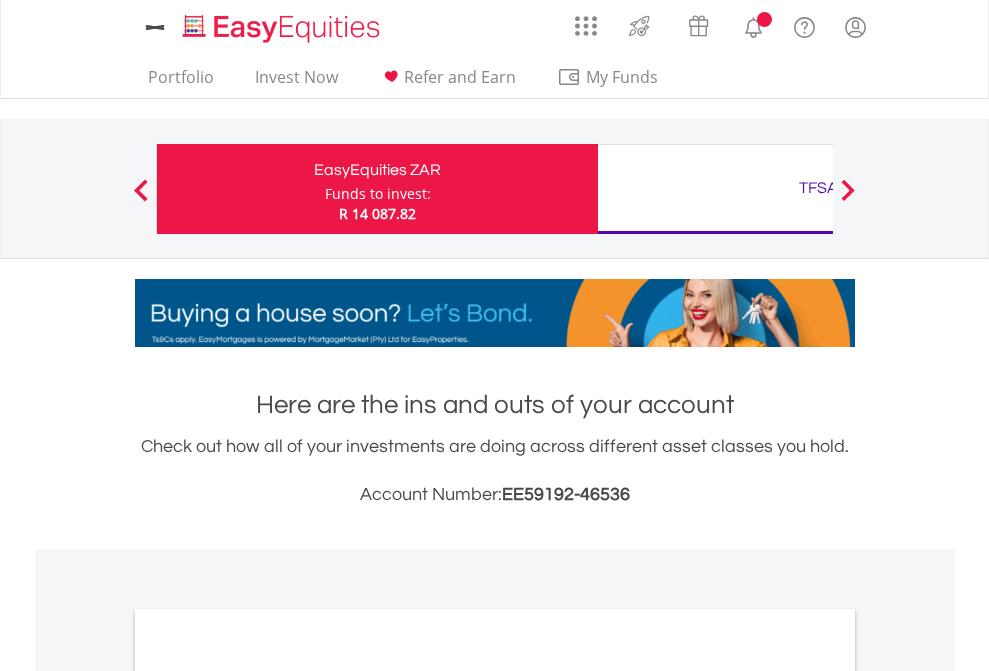 click on "All Holdings" at bounding box center [268, 1096] 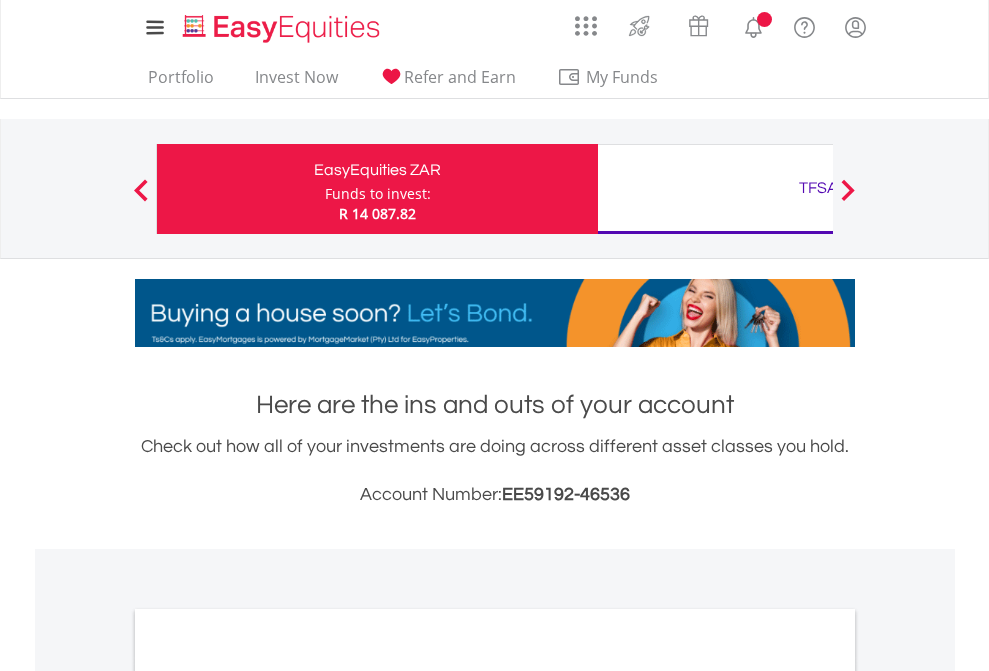 scroll, scrollTop: 1202, scrollLeft: 0, axis: vertical 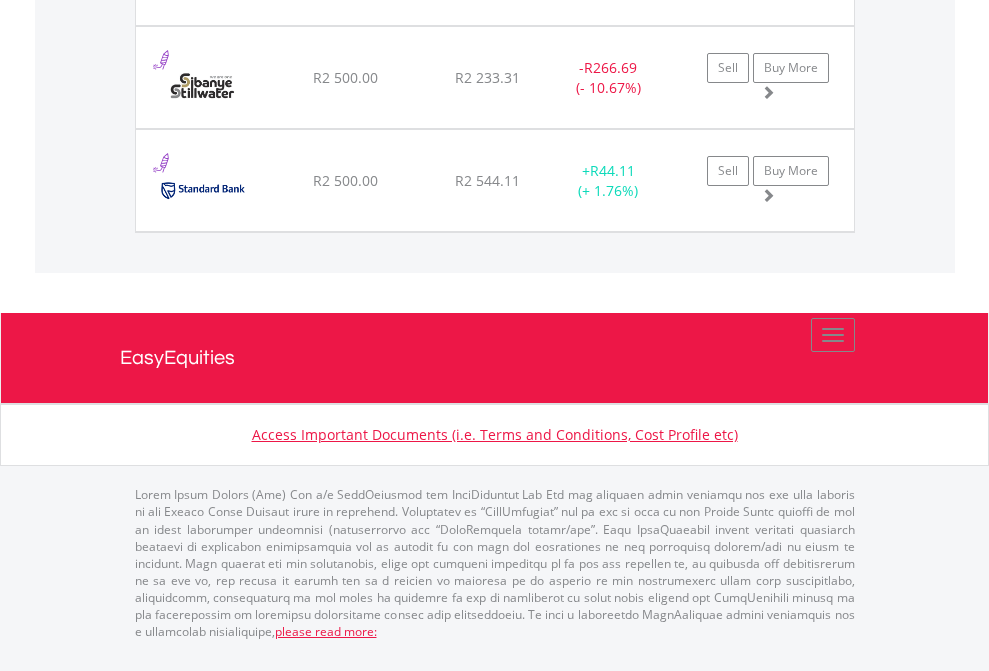 click on "TFSA" at bounding box center (818, -1768) 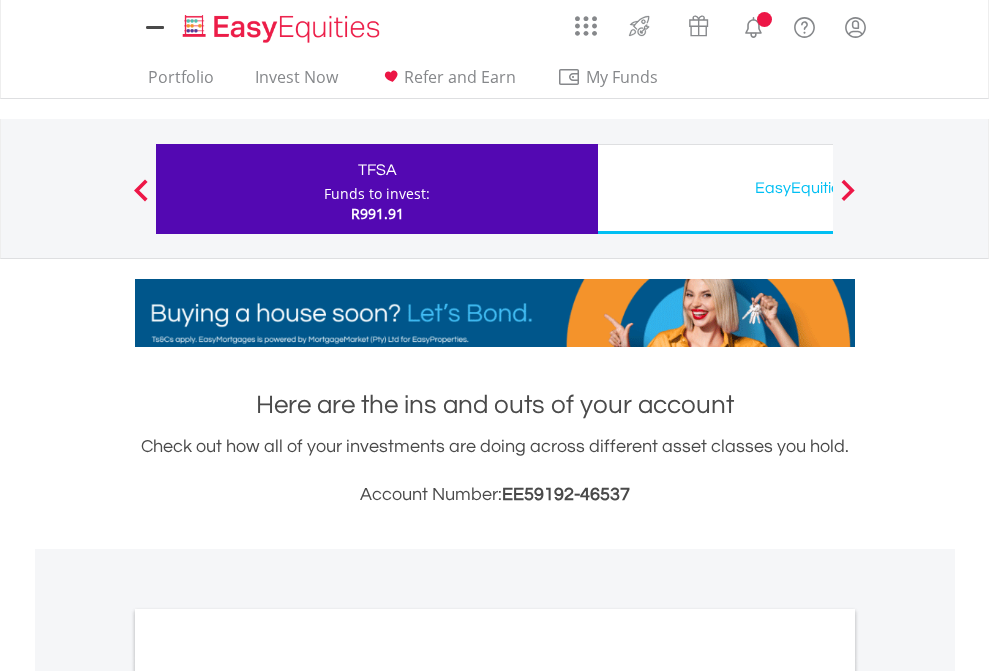 scroll, scrollTop: 0, scrollLeft: 0, axis: both 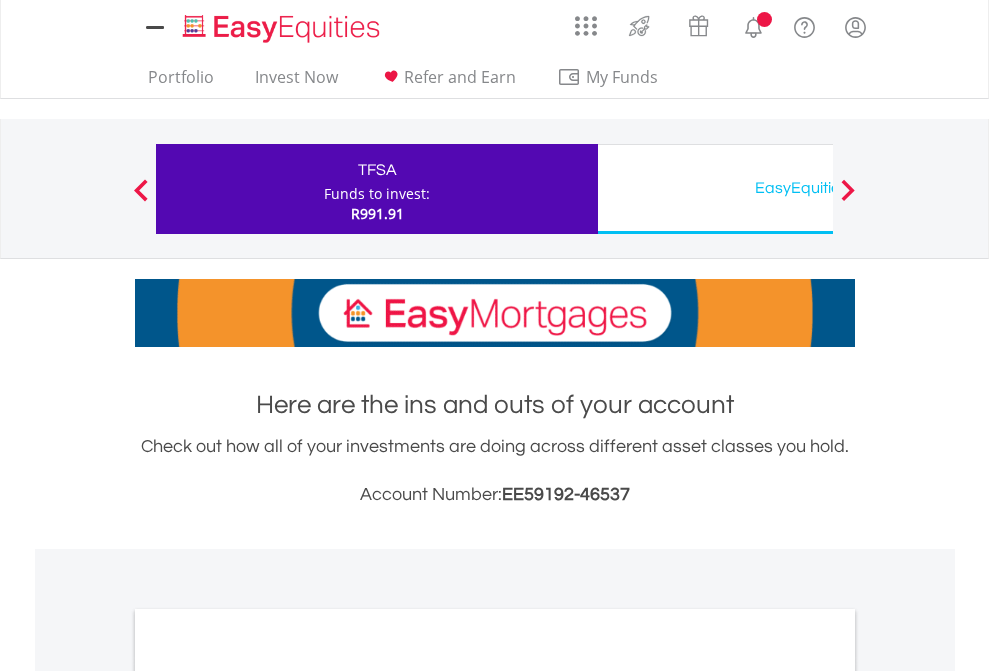 click on "All Holdings" at bounding box center [268, 1096] 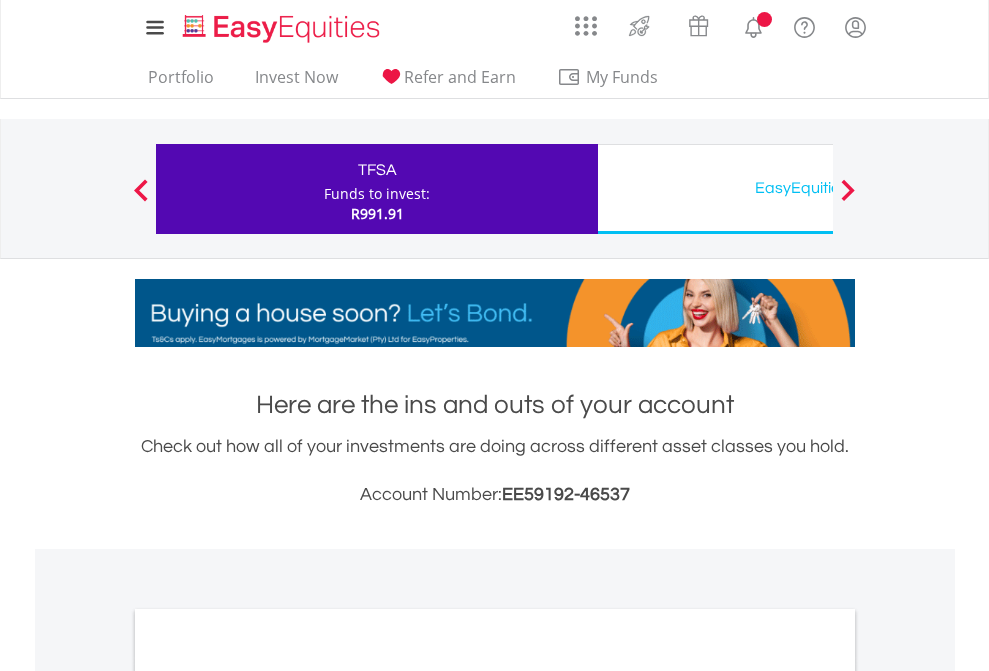 scroll, scrollTop: 1202, scrollLeft: 0, axis: vertical 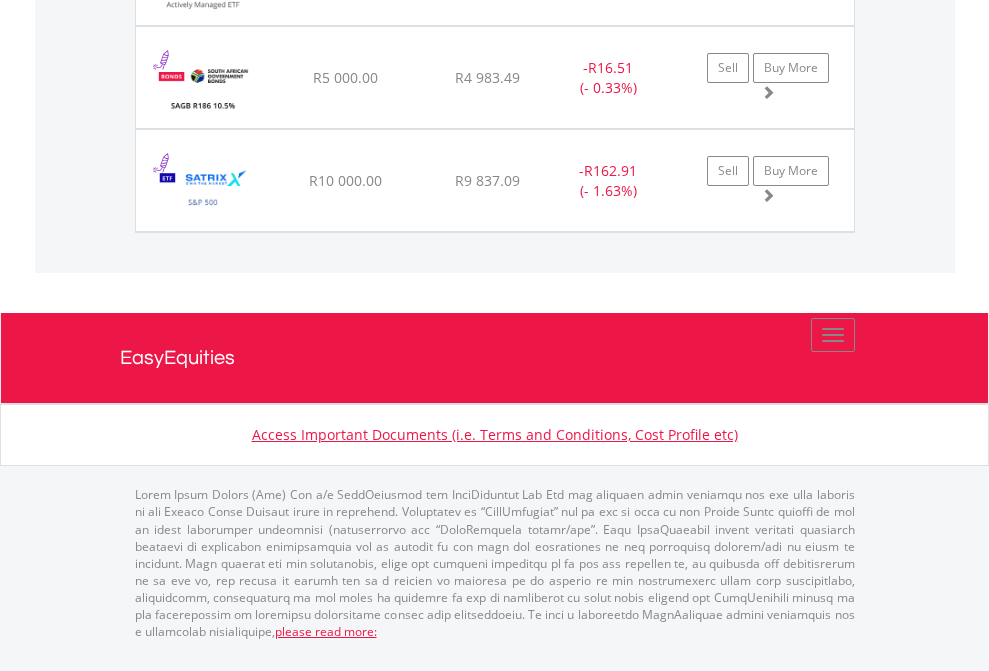 click on "EasyEquities USD" at bounding box center (818, -1871) 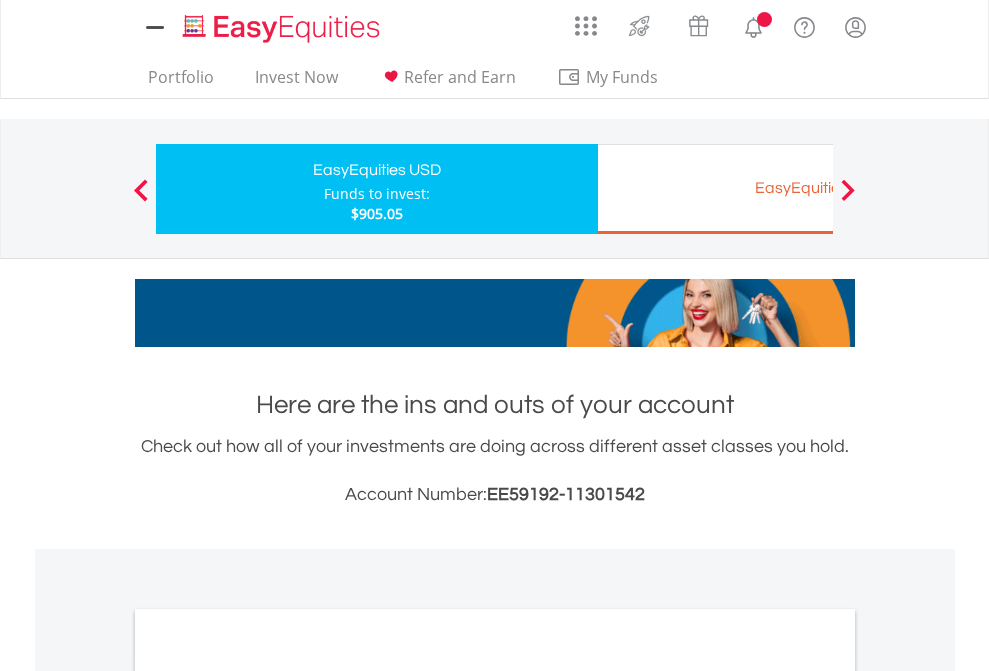 click on "All Holdings" at bounding box center [268, 1096] 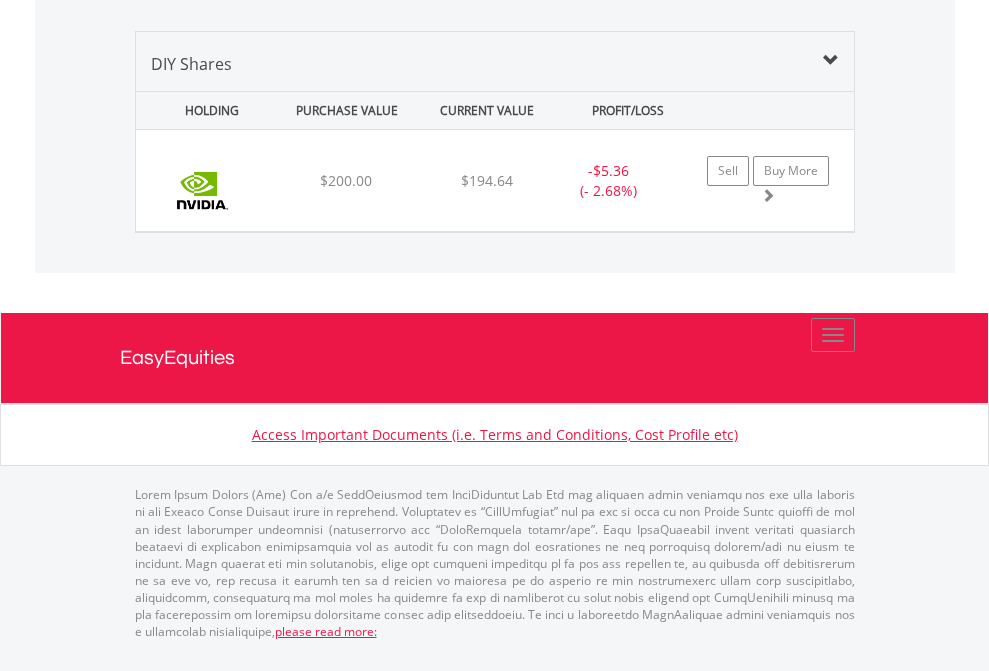 scroll, scrollTop: 144, scrollLeft: 0, axis: vertical 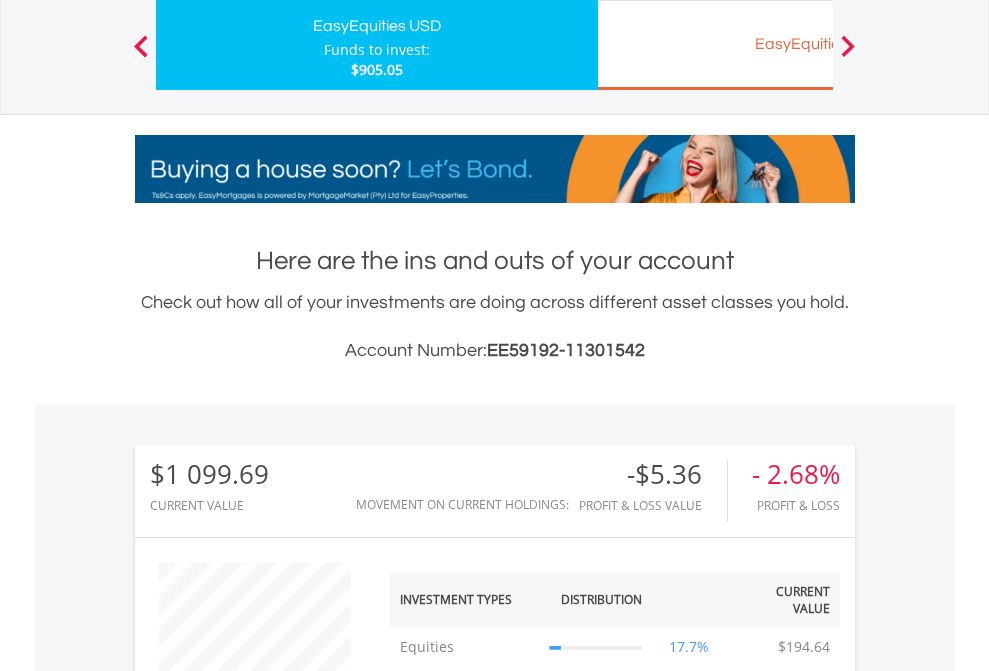 click on "EasyEquities EUR" at bounding box center (818, 44) 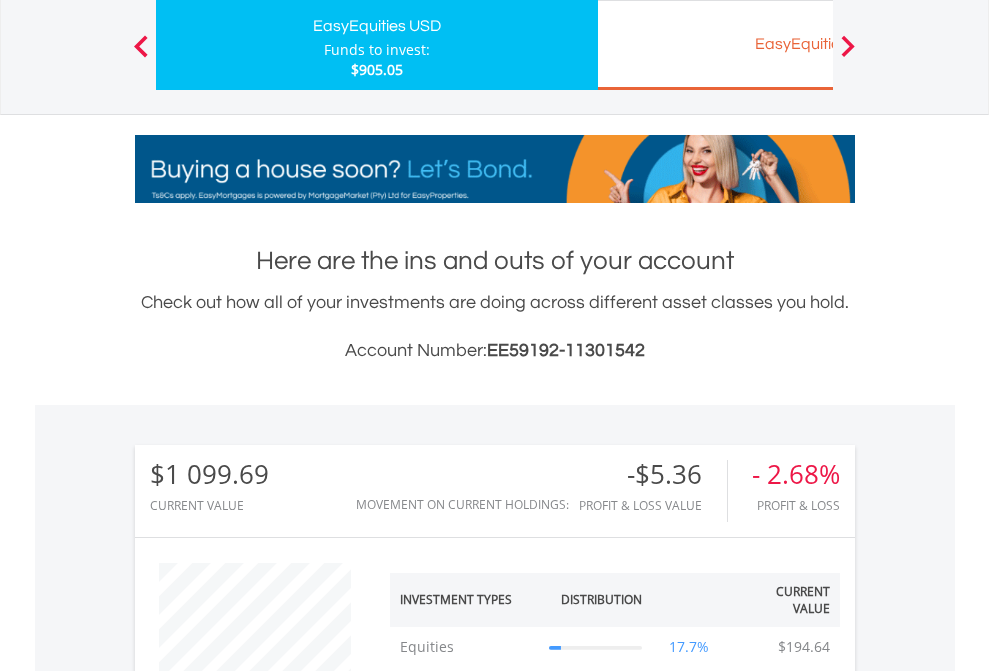 scroll, scrollTop: 999808, scrollLeft: 999687, axis: both 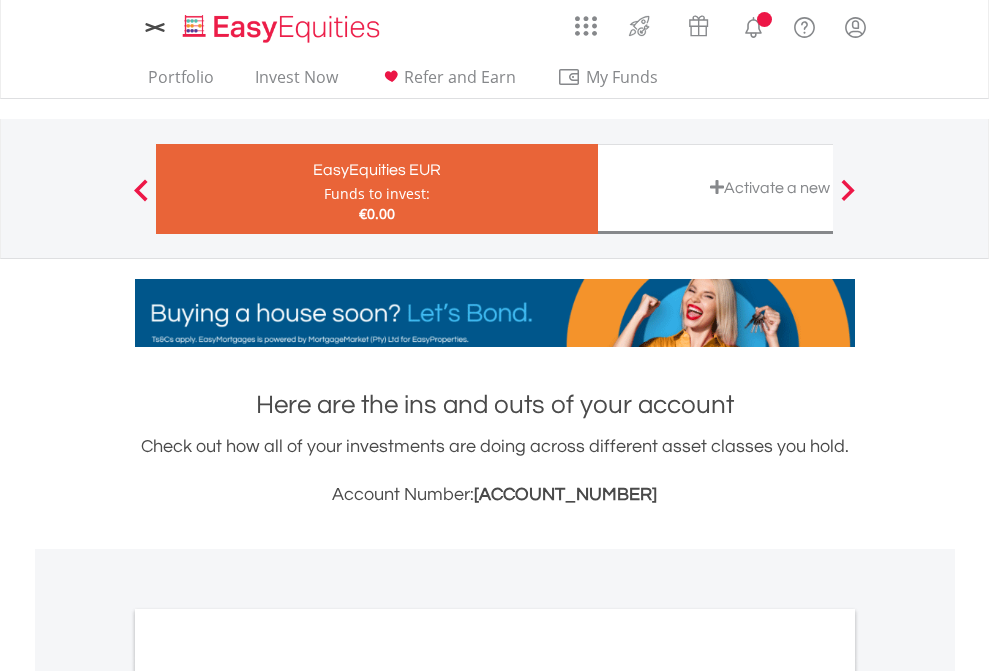 click on "All Holdings" at bounding box center (268, 1096) 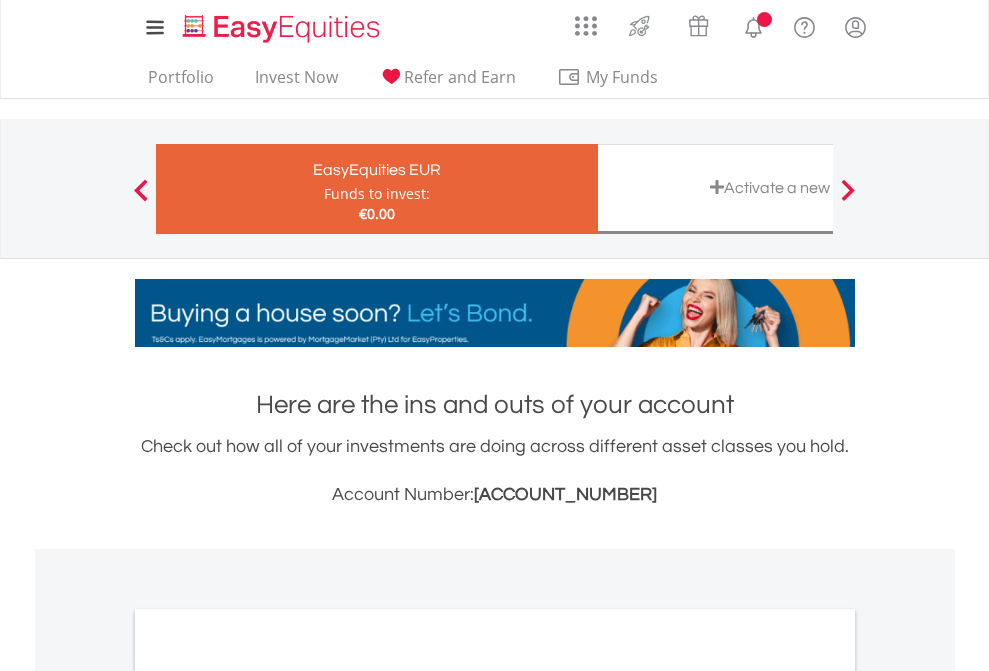 scroll, scrollTop: 1202, scrollLeft: 0, axis: vertical 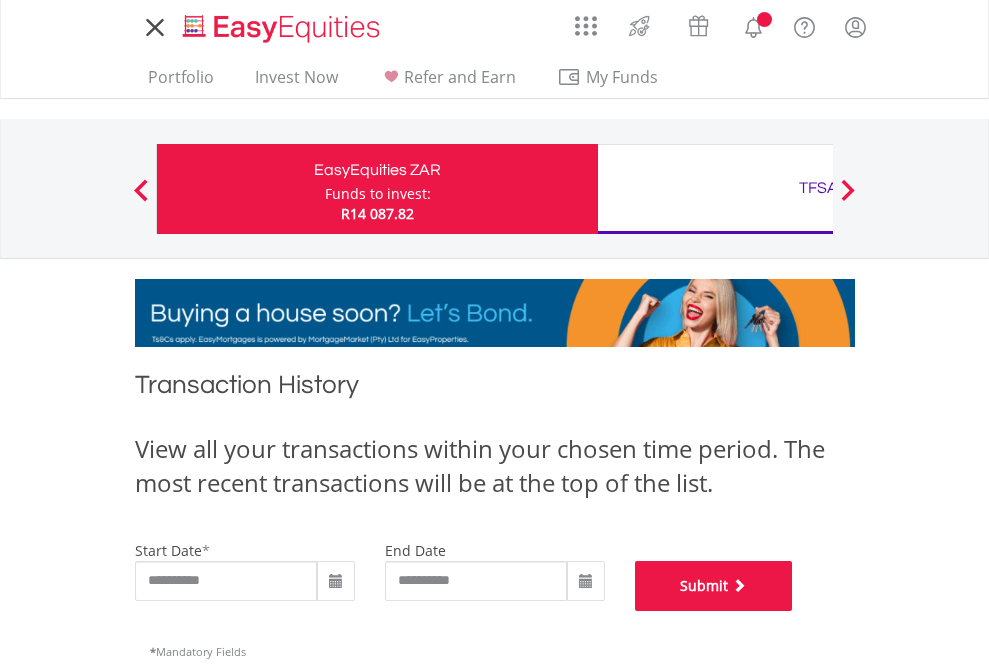 click on "Submit" at bounding box center [714, 586] 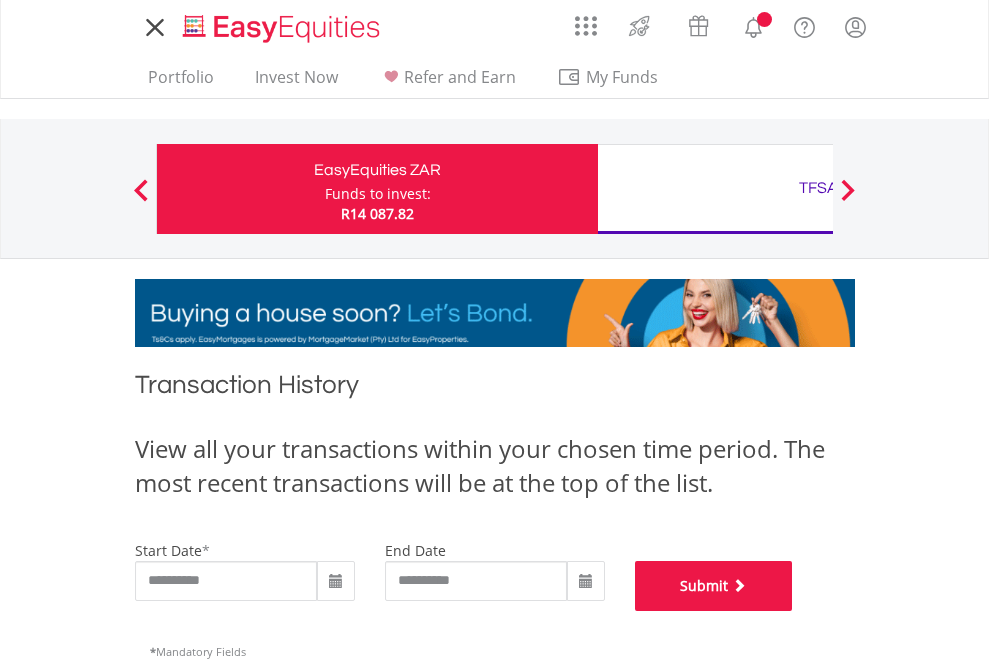 scroll, scrollTop: 811, scrollLeft: 0, axis: vertical 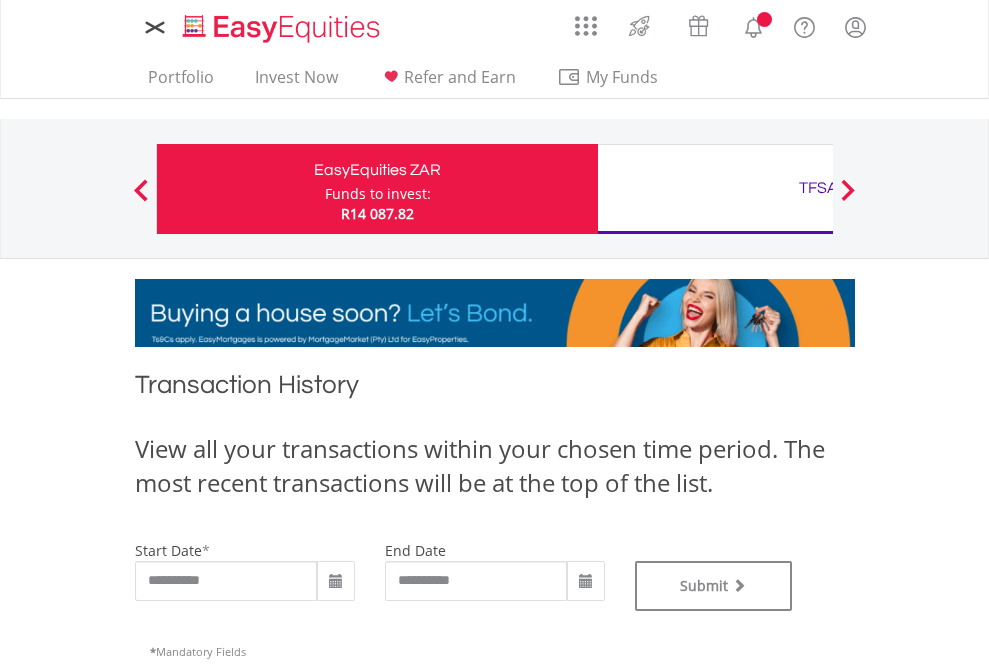 click on "TFSA" at bounding box center (818, 188) 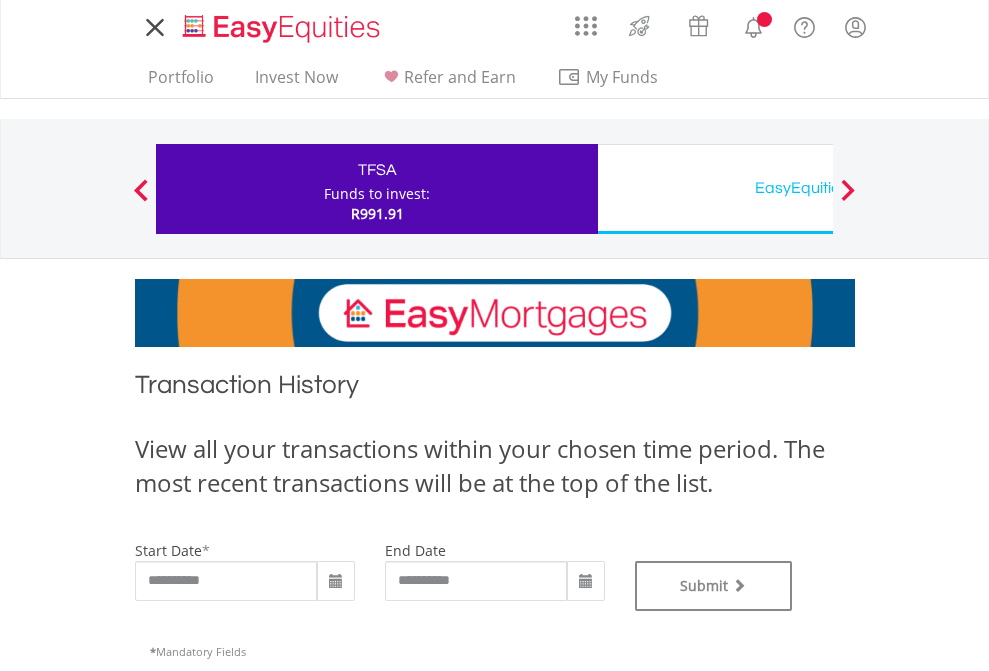 scroll, scrollTop: 0, scrollLeft: 0, axis: both 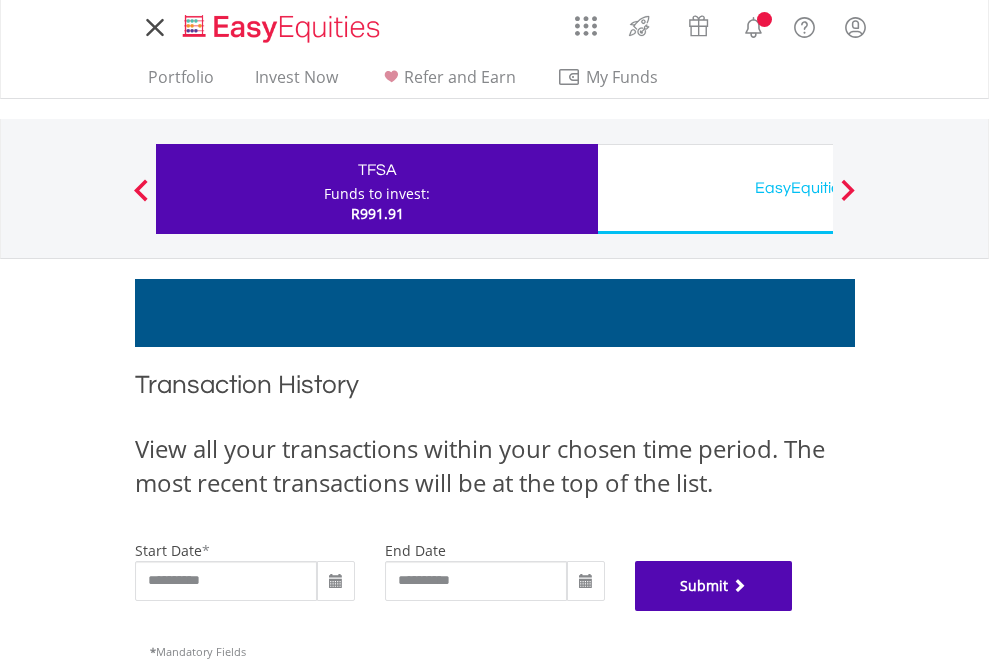 click on "Submit" at bounding box center [714, 586] 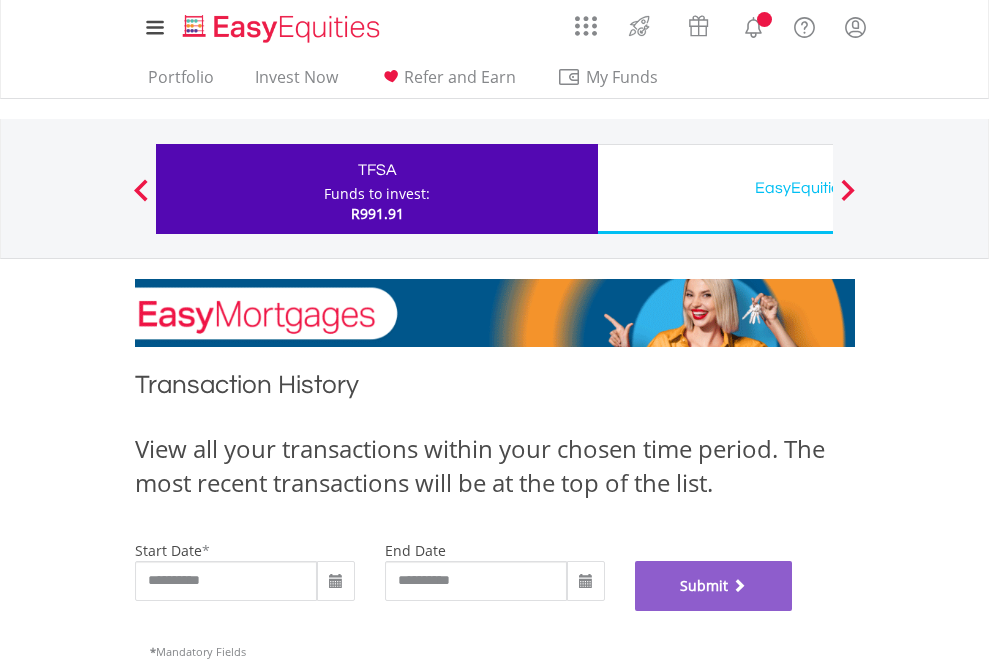 scroll, scrollTop: 811, scrollLeft: 0, axis: vertical 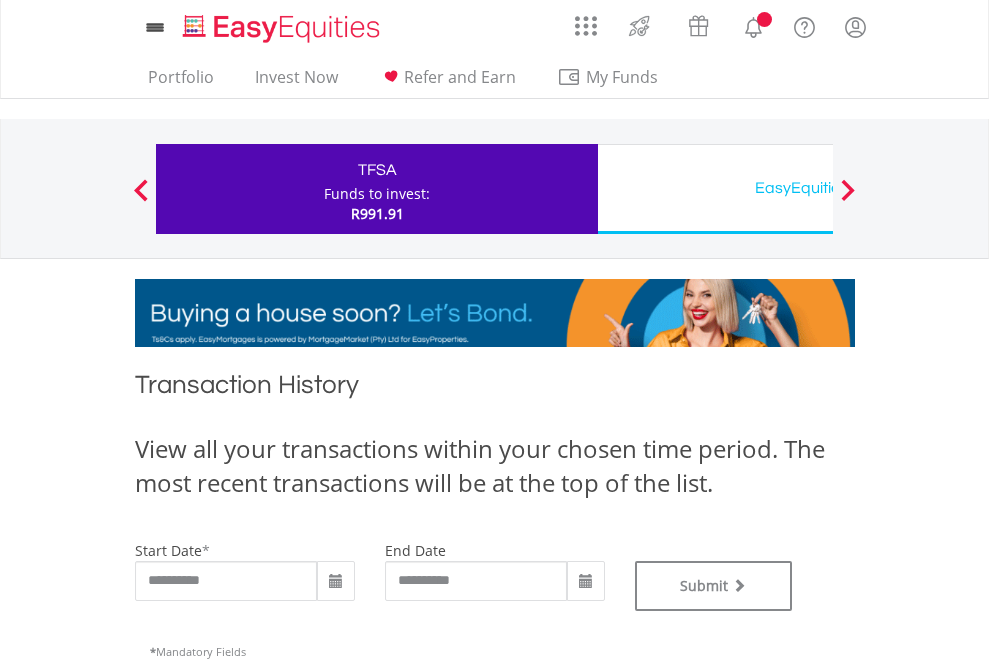 click on "EasyEquities USD" at bounding box center (818, 188) 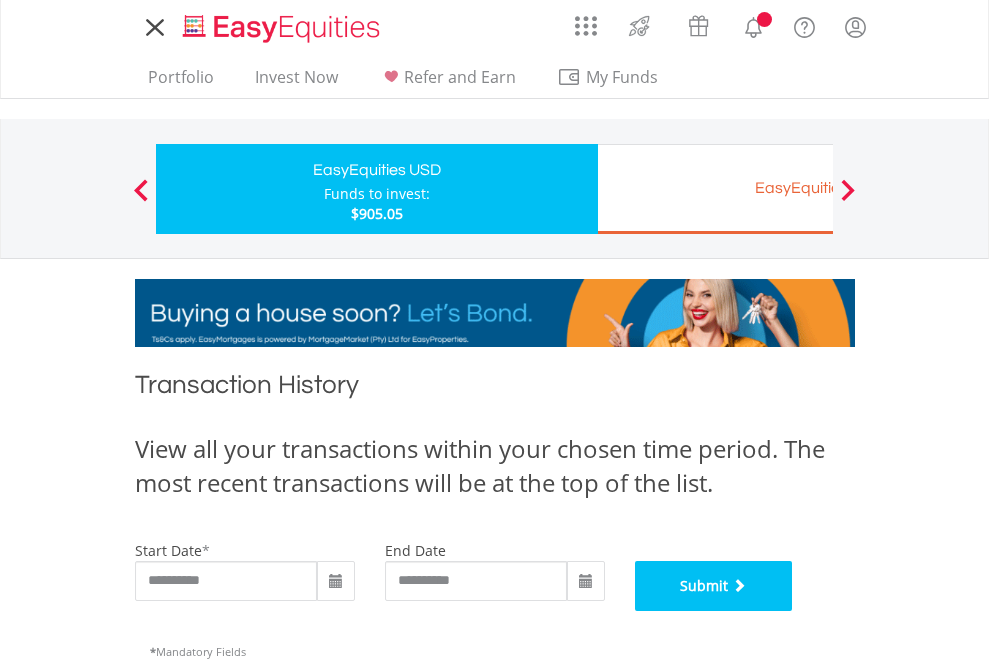click on "Submit" at bounding box center (714, 586) 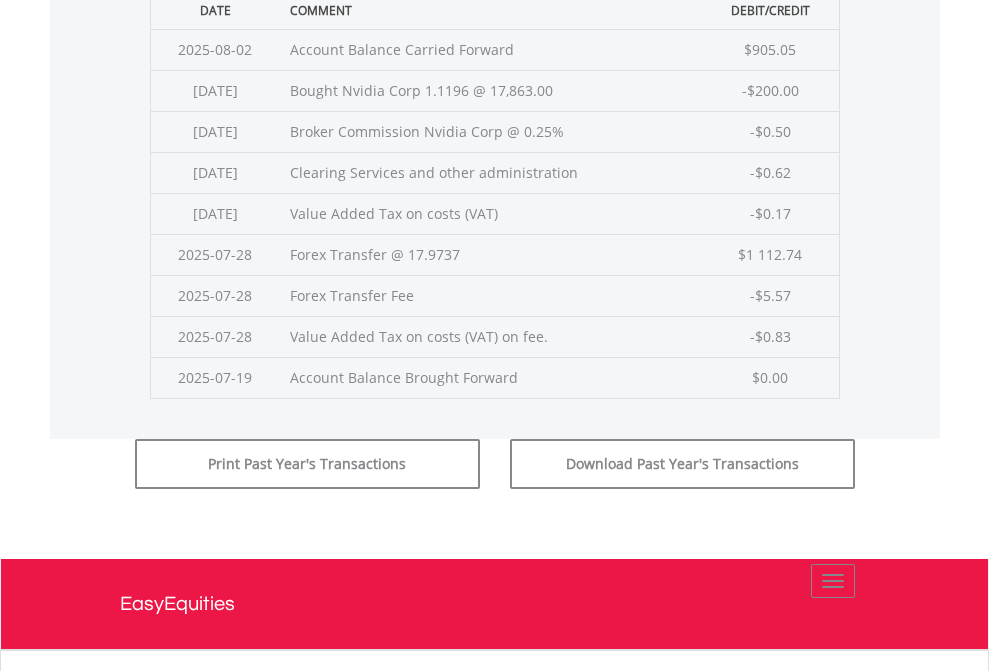 scroll, scrollTop: 811, scrollLeft: 0, axis: vertical 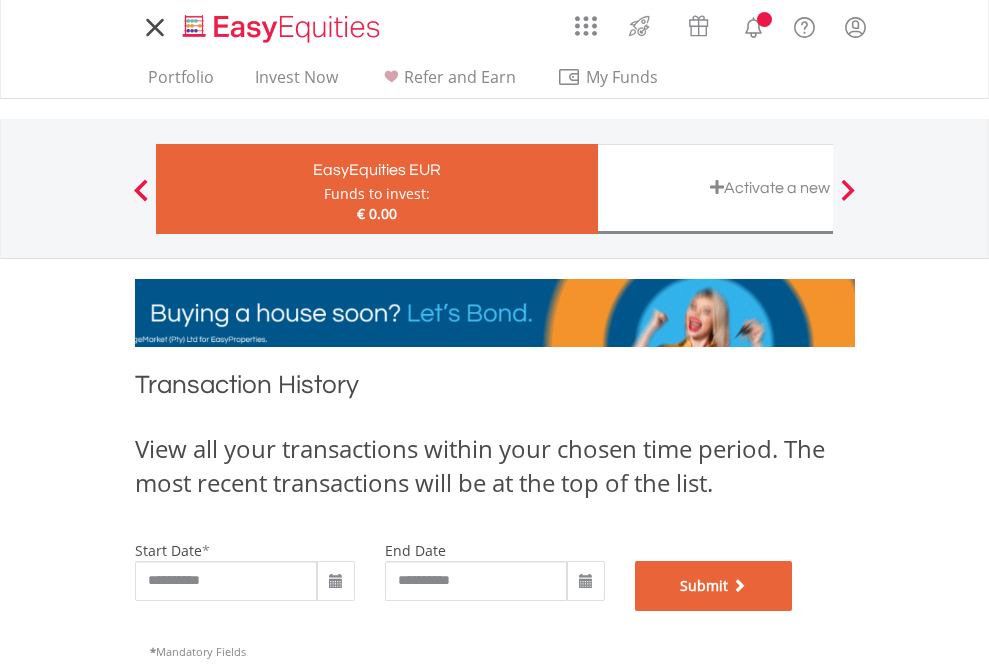 click on "Submit" at bounding box center (714, 586) 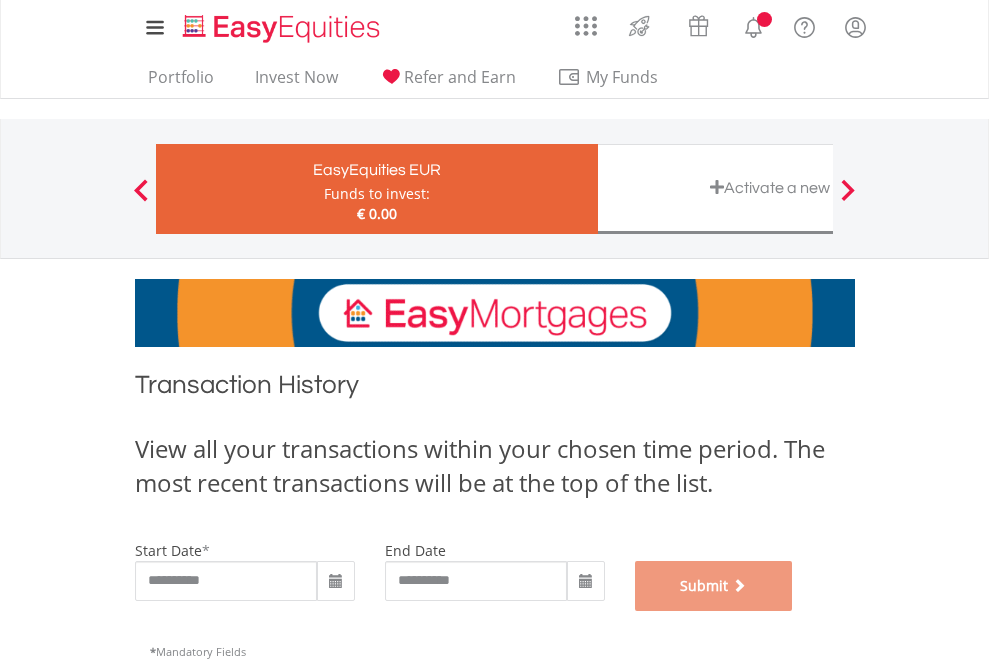 scroll, scrollTop: 811, scrollLeft: 0, axis: vertical 